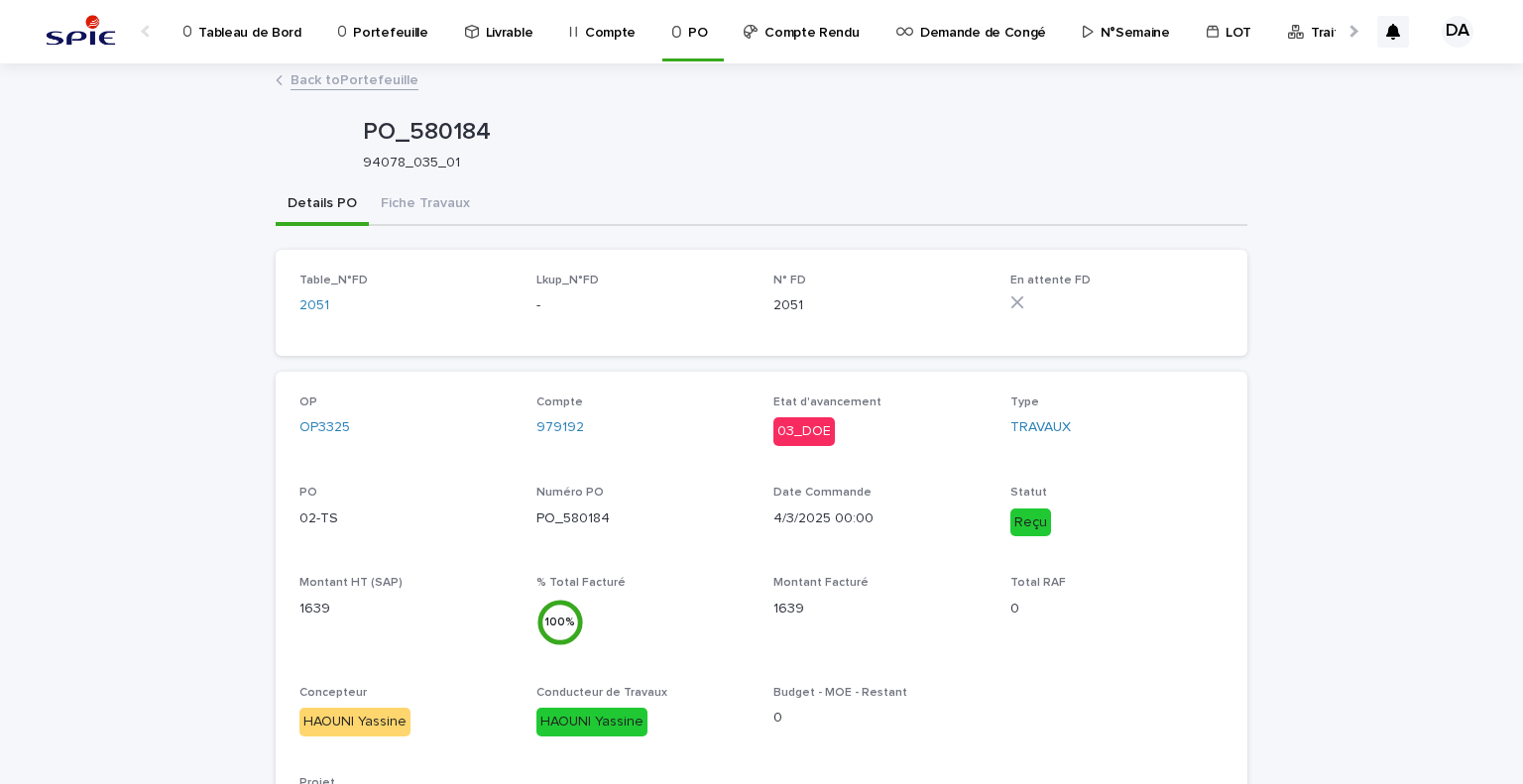 scroll, scrollTop: 0, scrollLeft: 0, axis: both 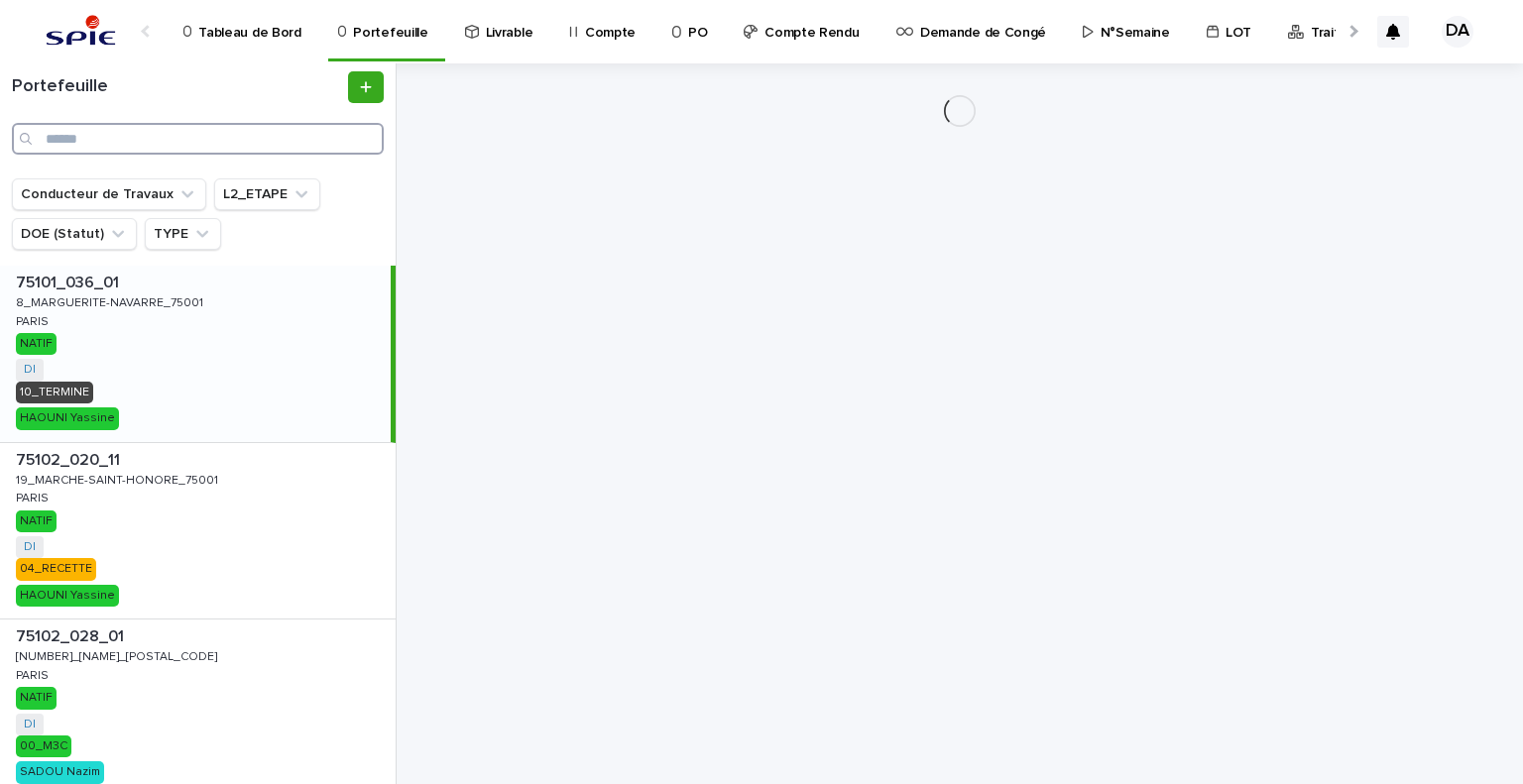 click at bounding box center [197, 139] 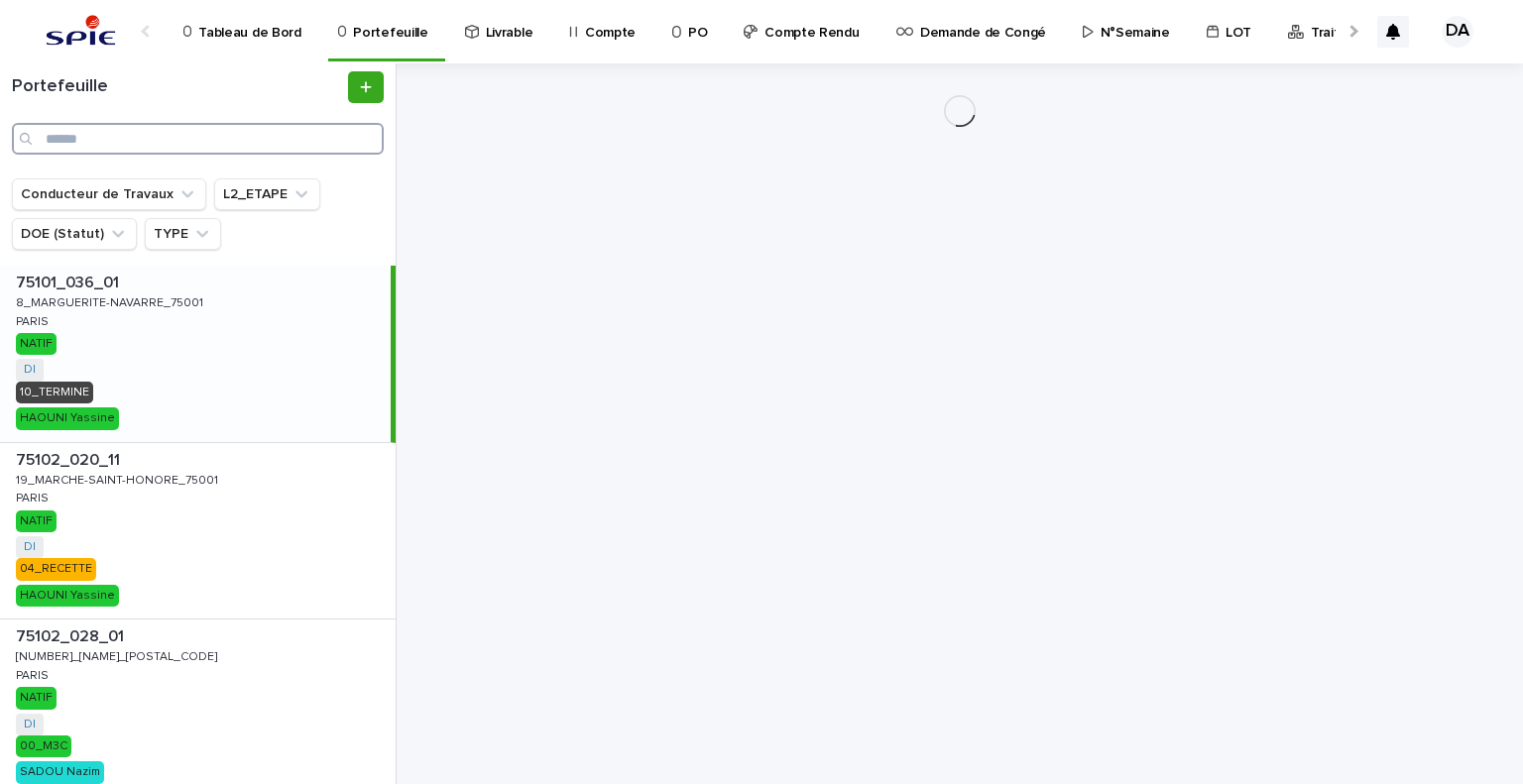 paste on "**********" 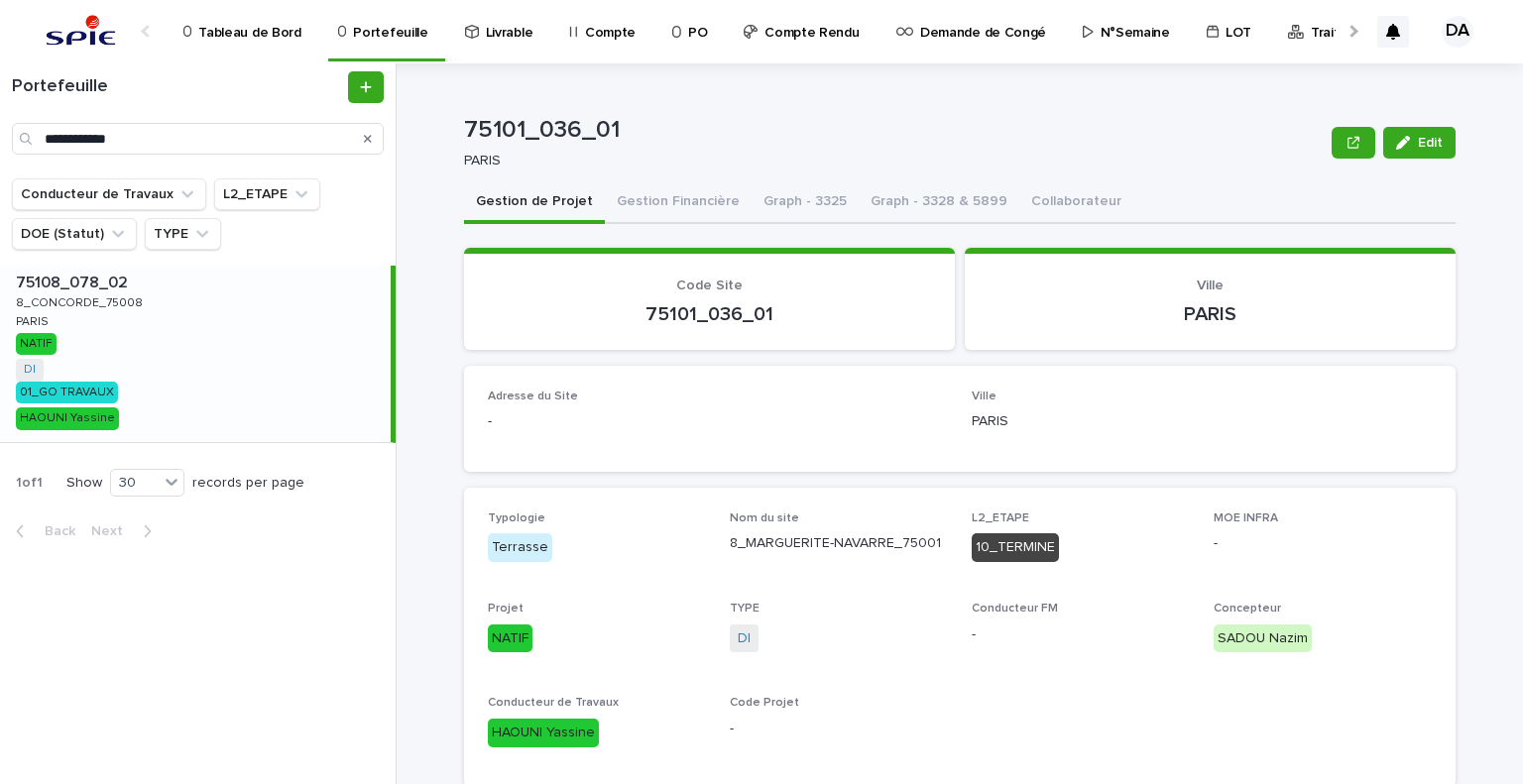 click on "75101_036_01" at bounding box center [893, 130] 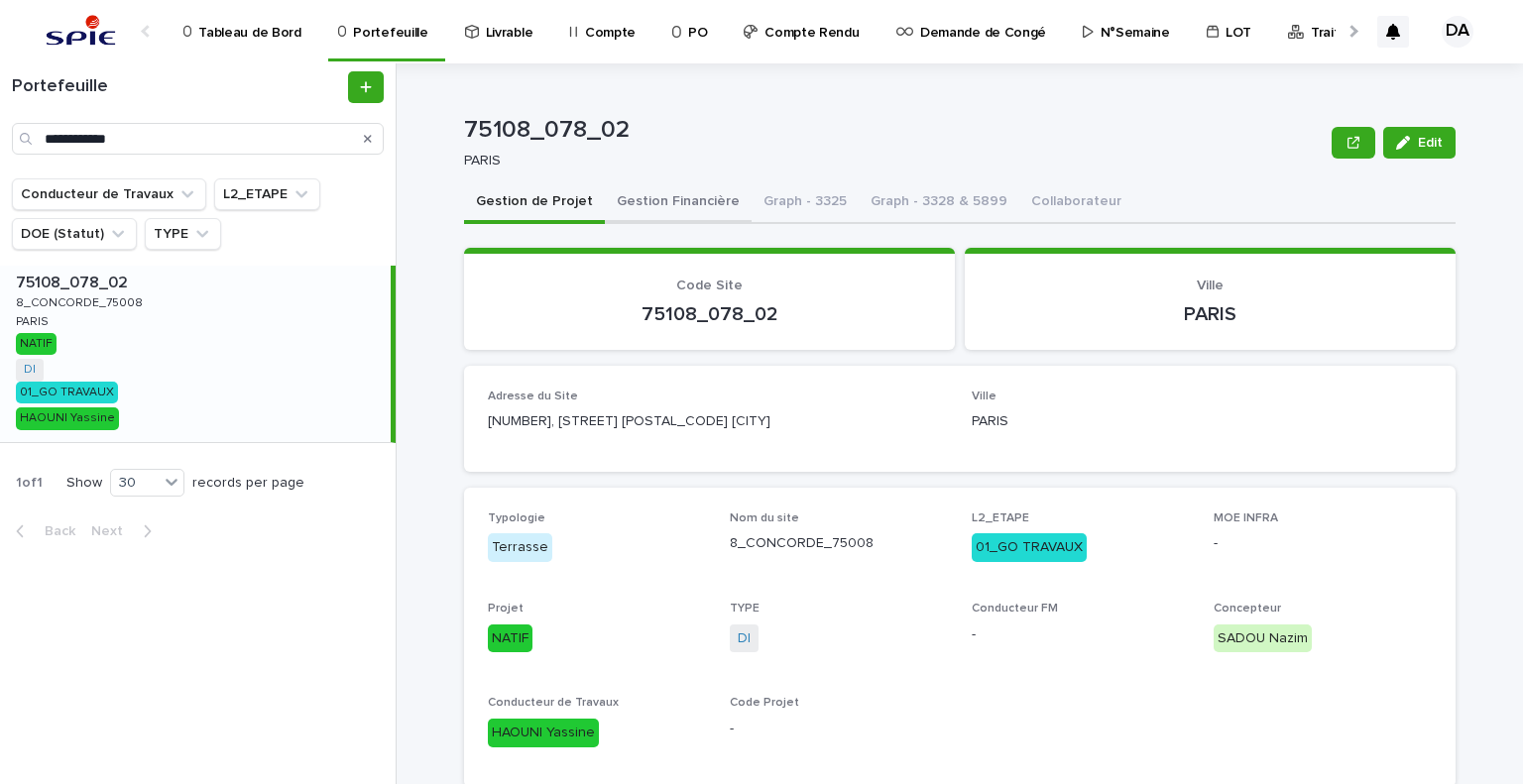 click on "Gestion Financière" at bounding box center [678, 203] 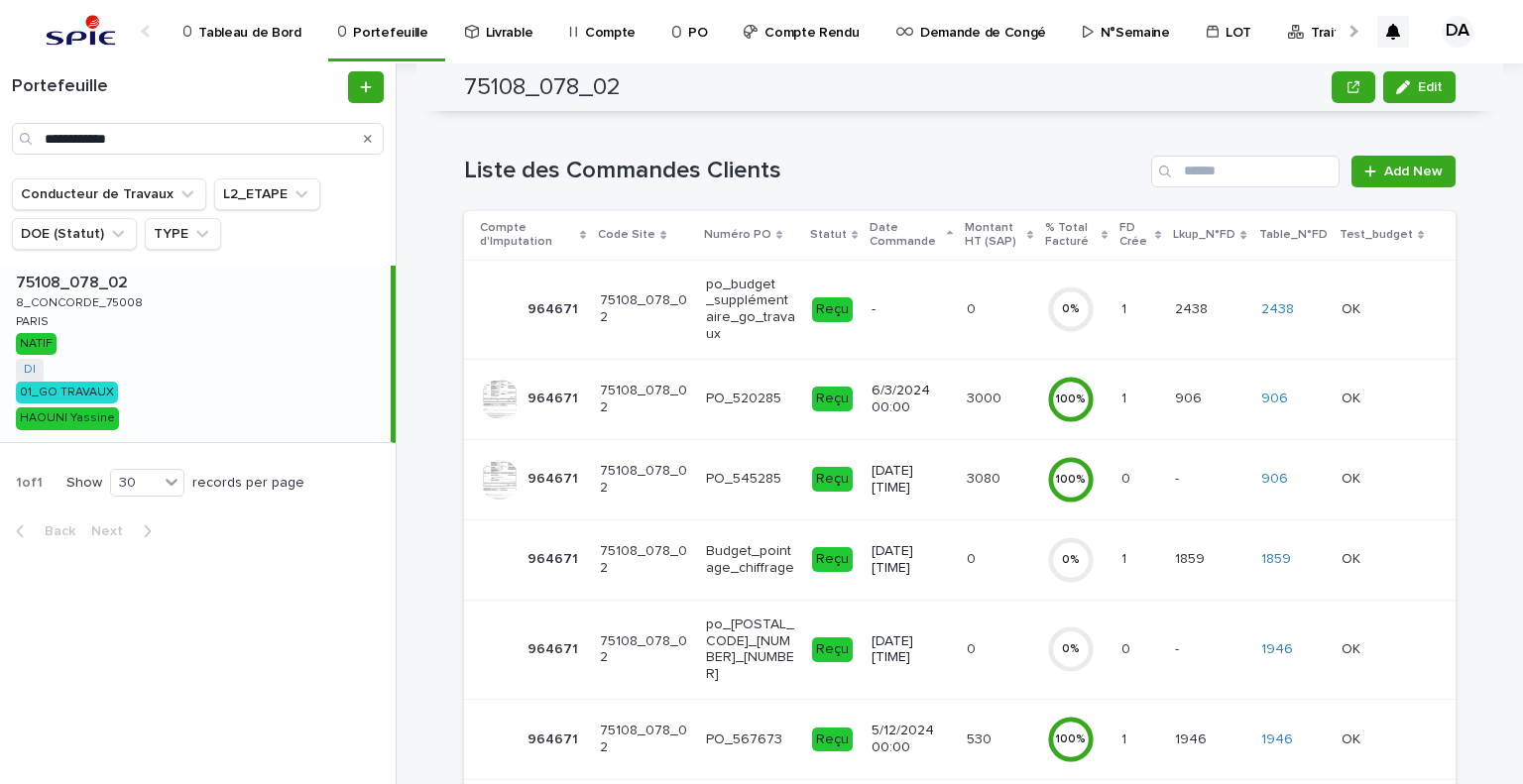 scroll, scrollTop: 0, scrollLeft: 0, axis: both 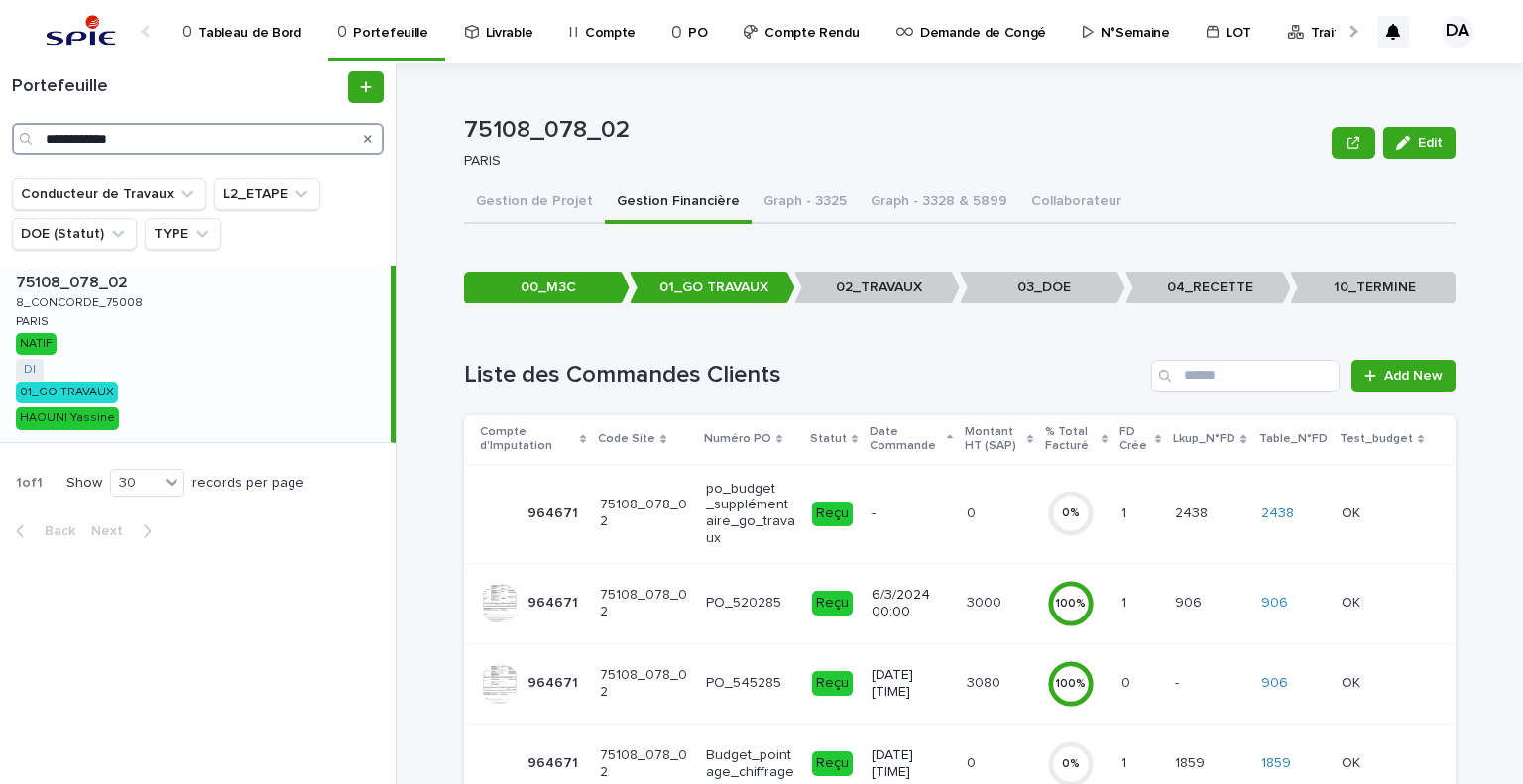 click on "**********" at bounding box center [197, 139] 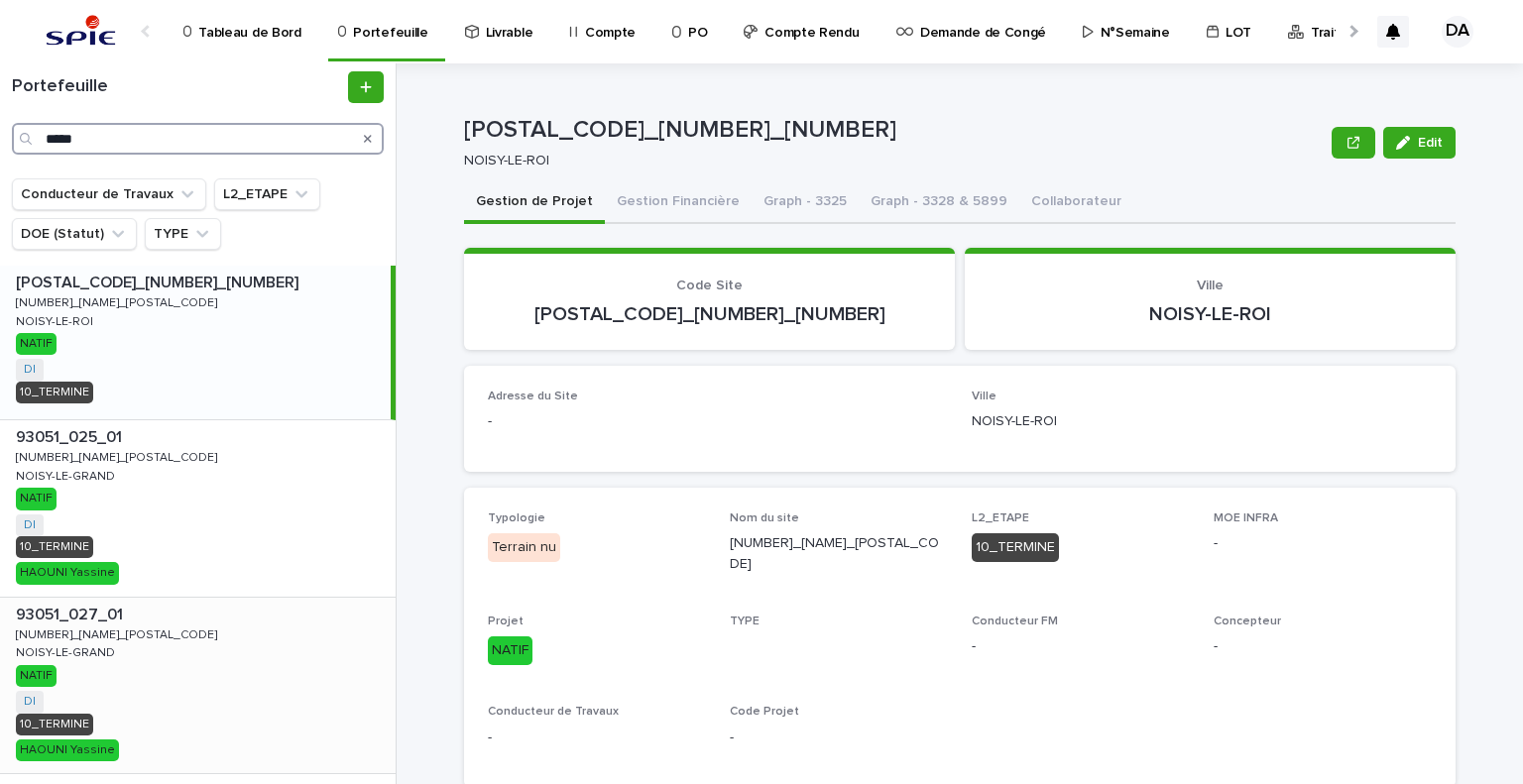 scroll, scrollTop: 280, scrollLeft: 0, axis: vertical 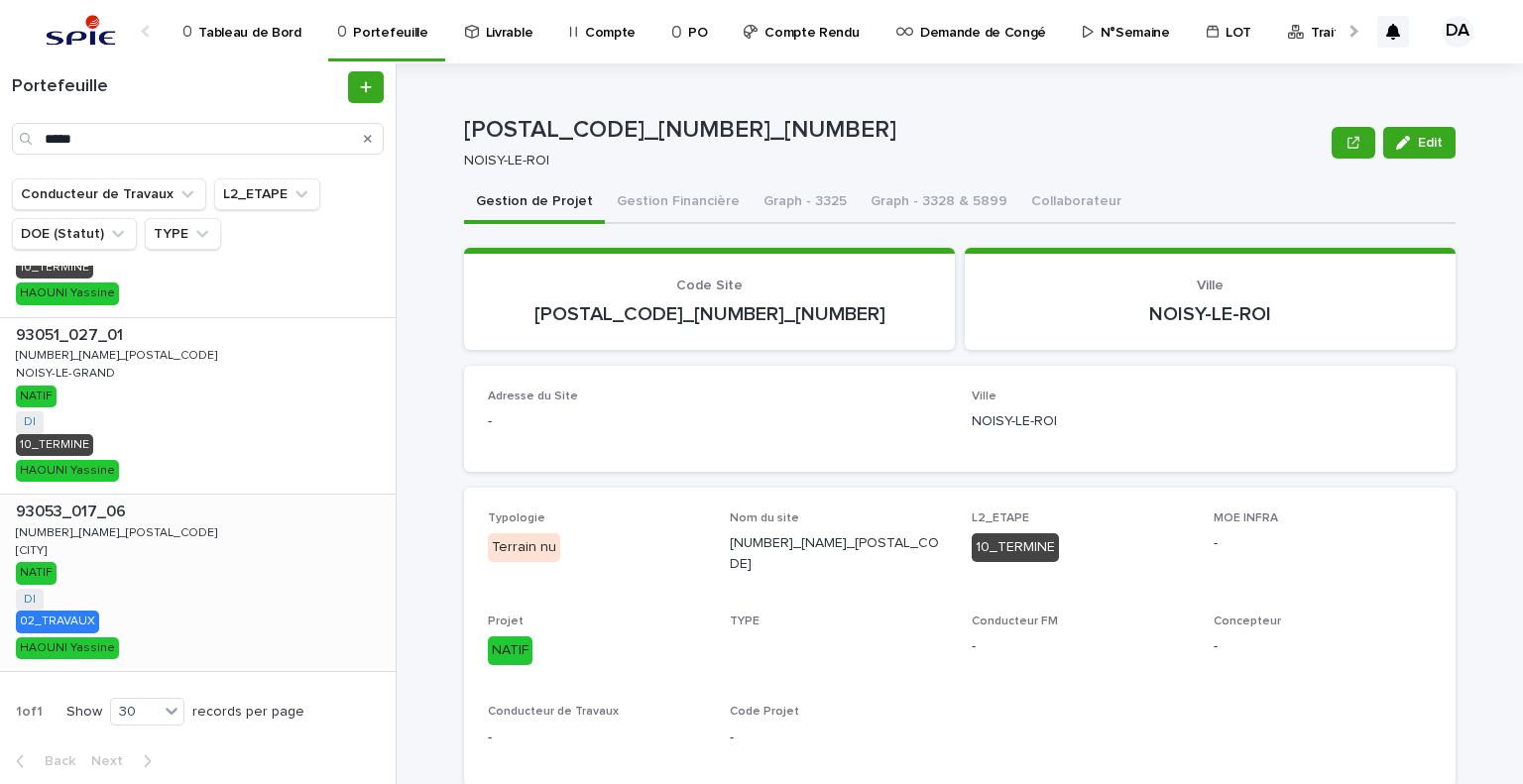 click on "[POSTAL_CODE]_[NUMBER]_[NUMBER] [POSTAL_CODE]_[NUMBER] [POSTAL_CODE] [POSTAL_CODE] [CITY] [CITY] [NAME] [NAME]   [NAME] [NAME]" at bounding box center [197, 583] 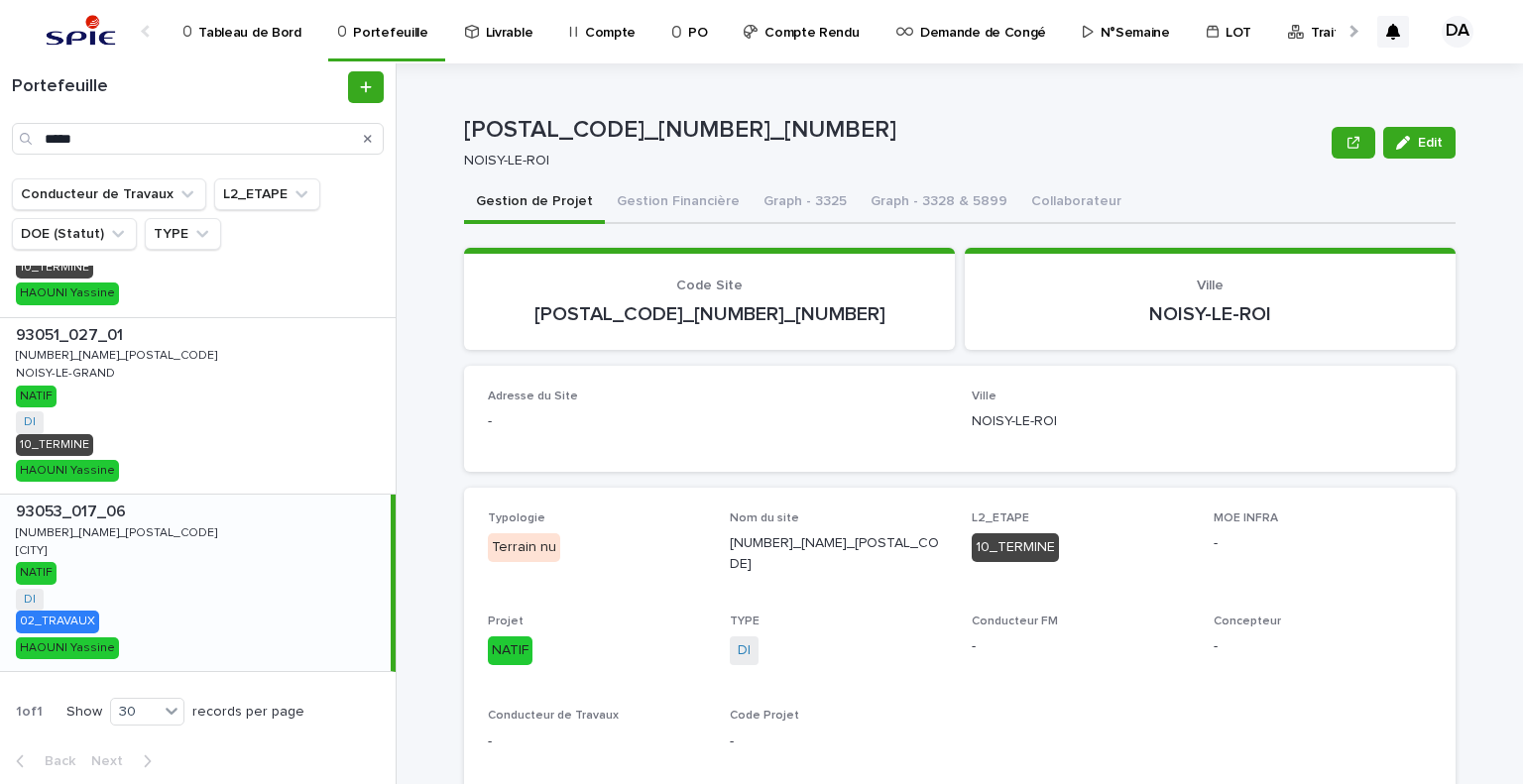 click on "[POSTAL_CODE]_[NUMBER]_[NUMBER]" at bounding box center [893, 130] 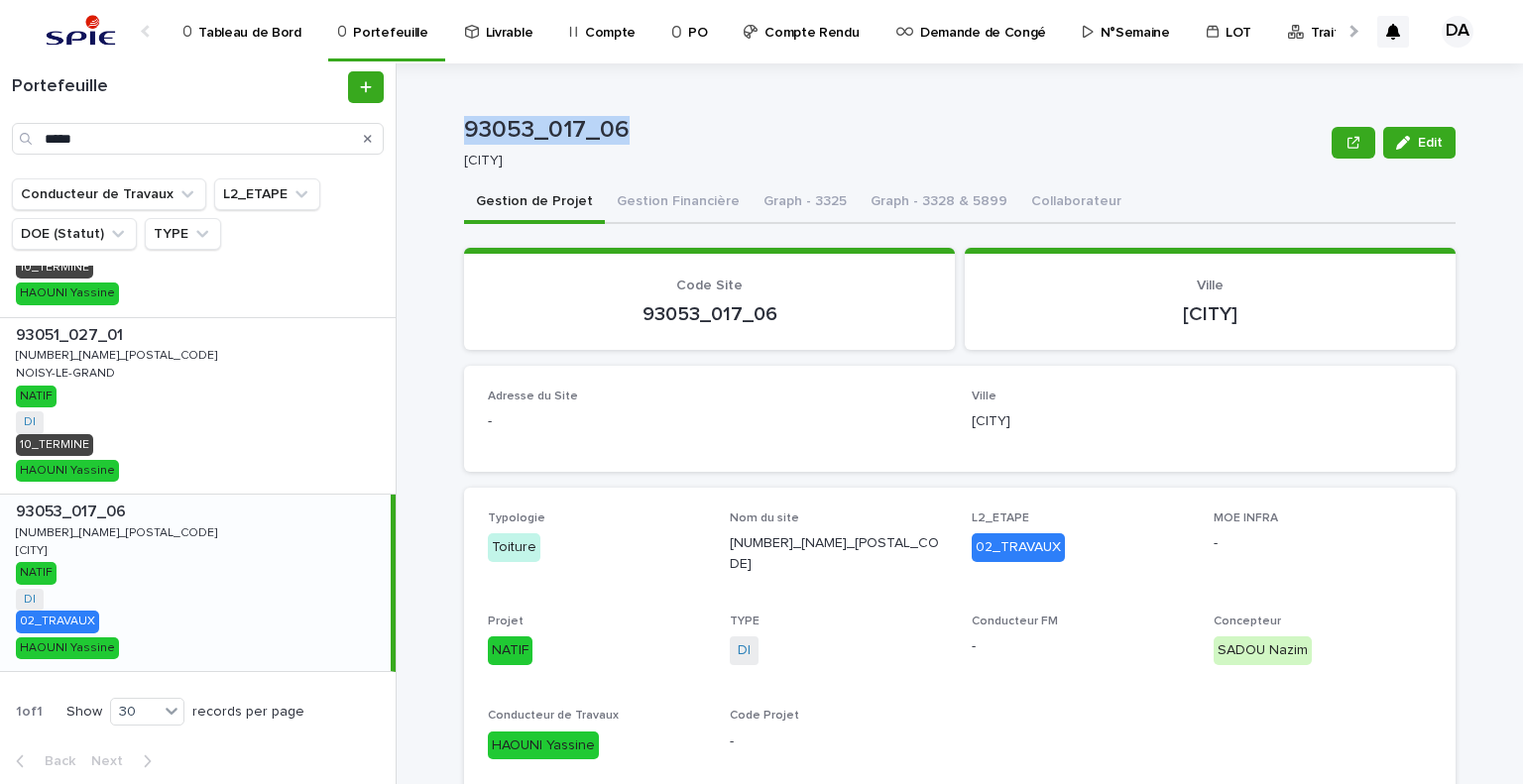copy on "93053_017_06" 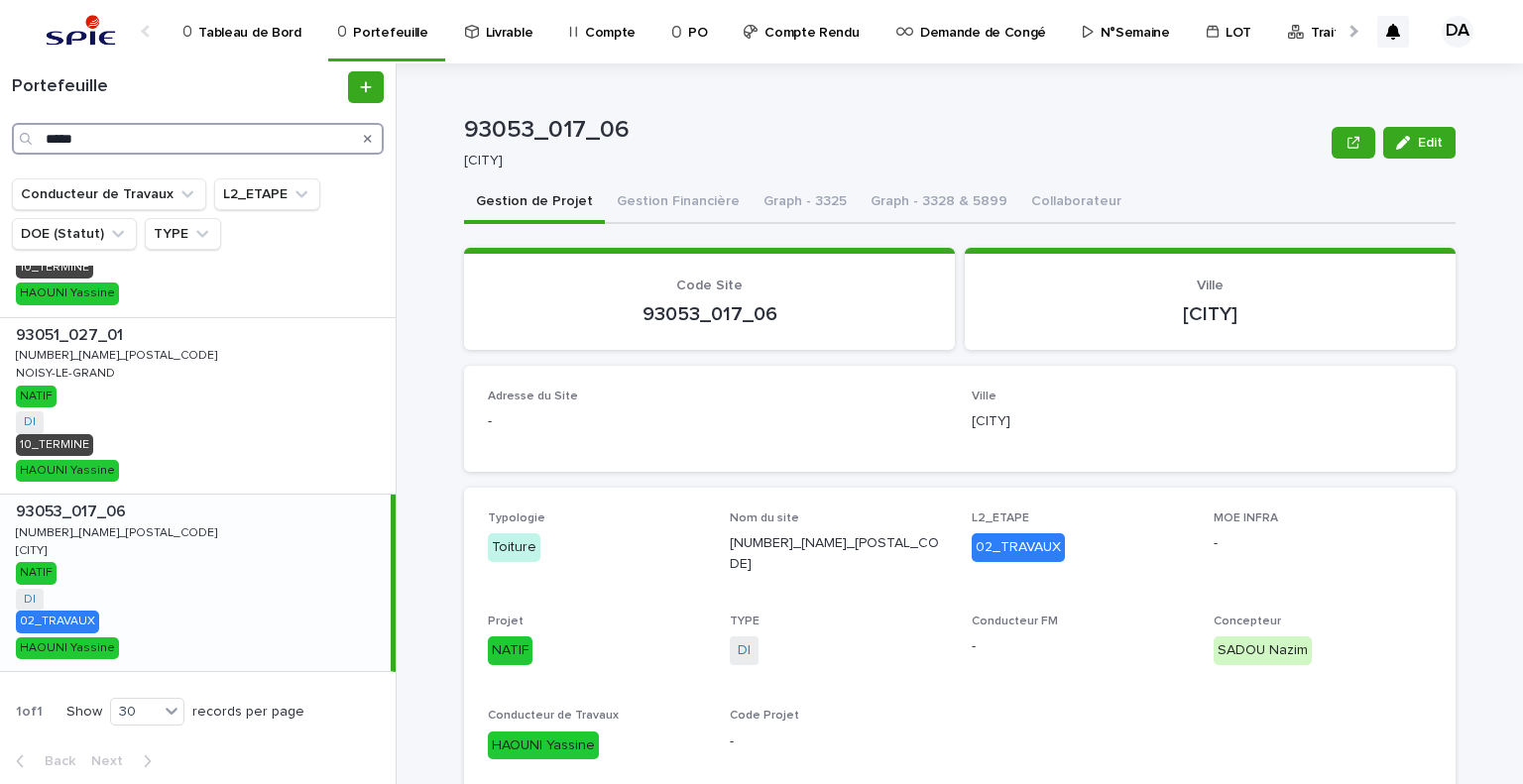 click on "*****" at bounding box center [197, 139] 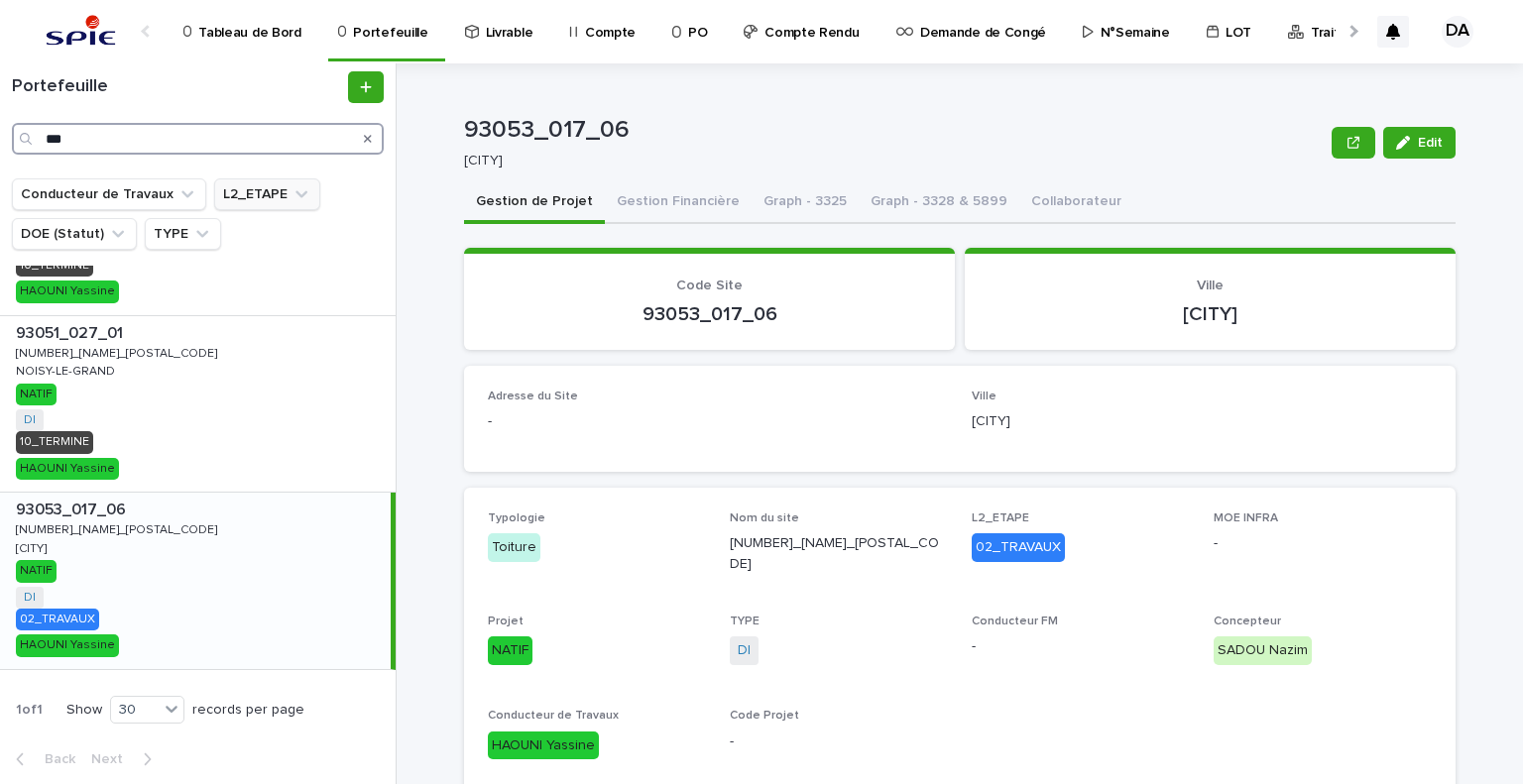 scroll, scrollTop: 125, scrollLeft: 0, axis: vertical 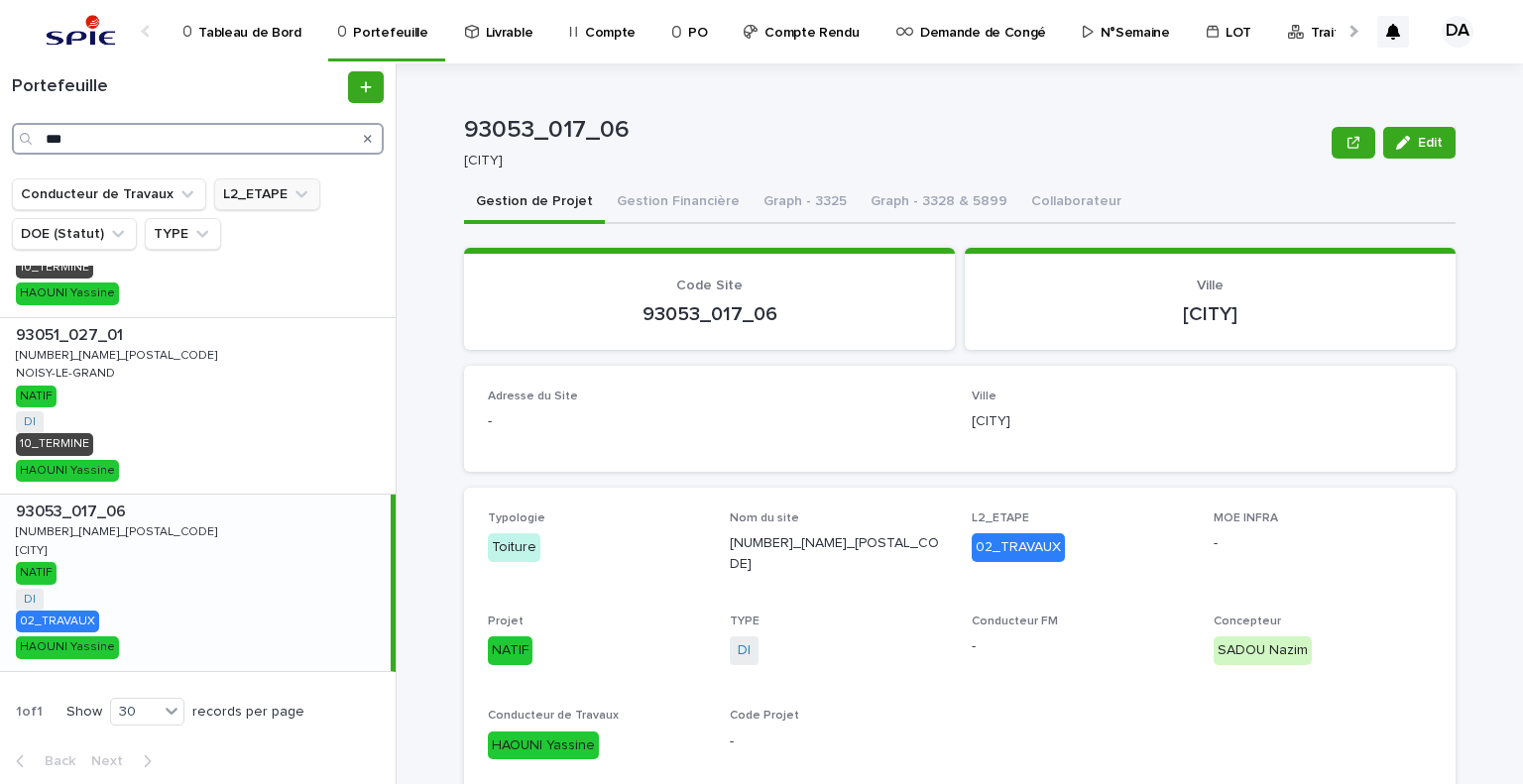 type on "***" 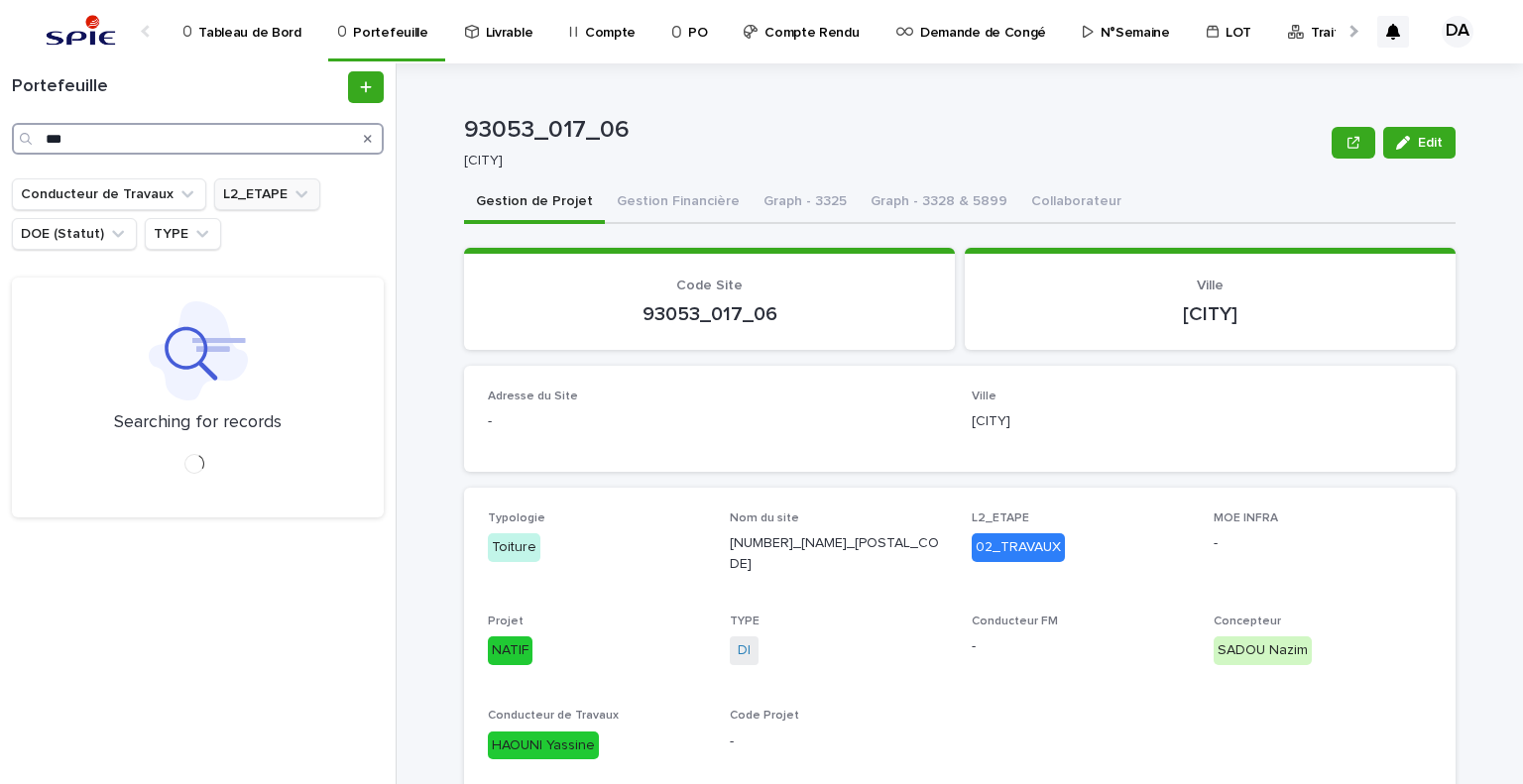 scroll, scrollTop: 0, scrollLeft: 0, axis: both 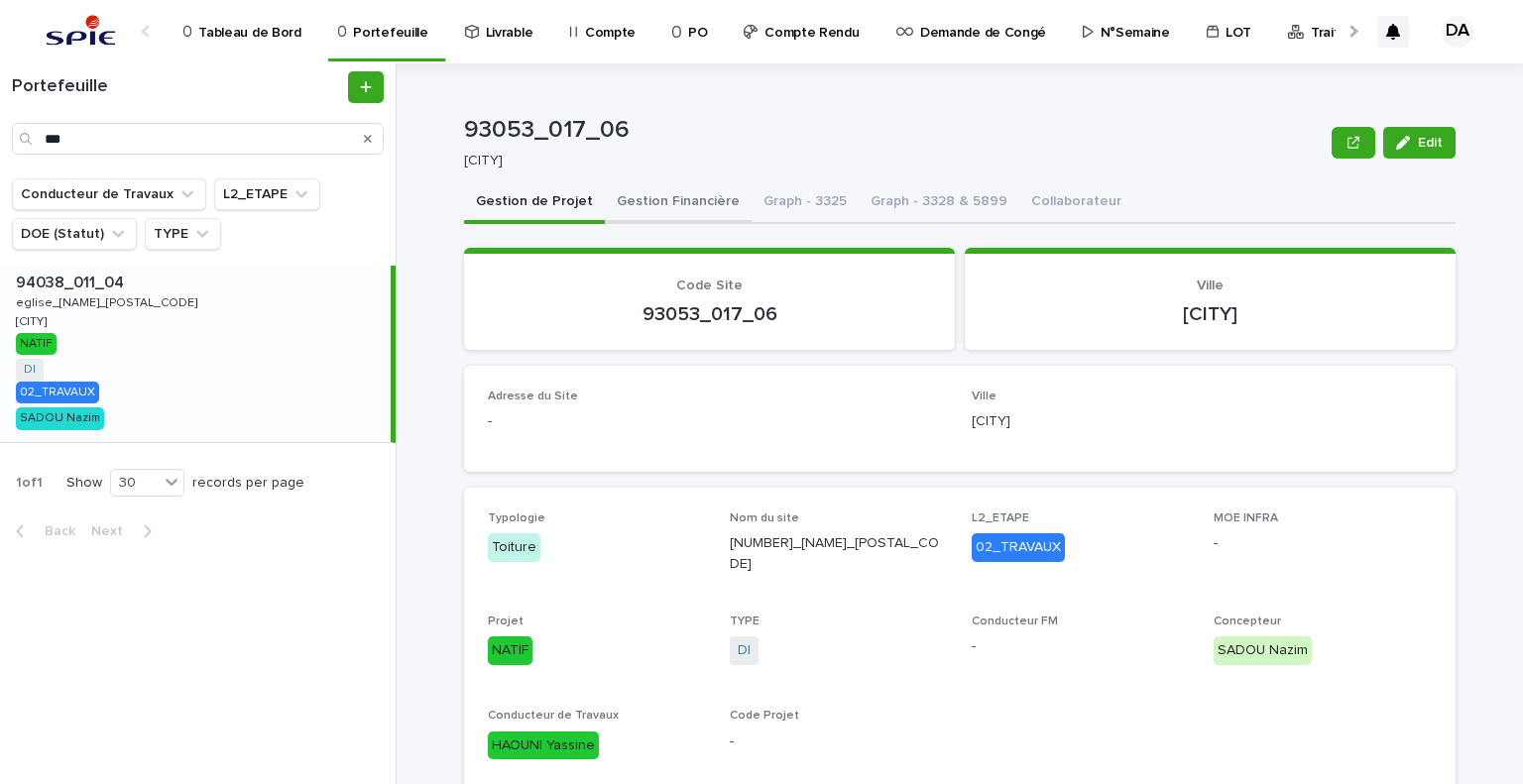 click on "Gestion Financière" at bounding box center [678, 203] 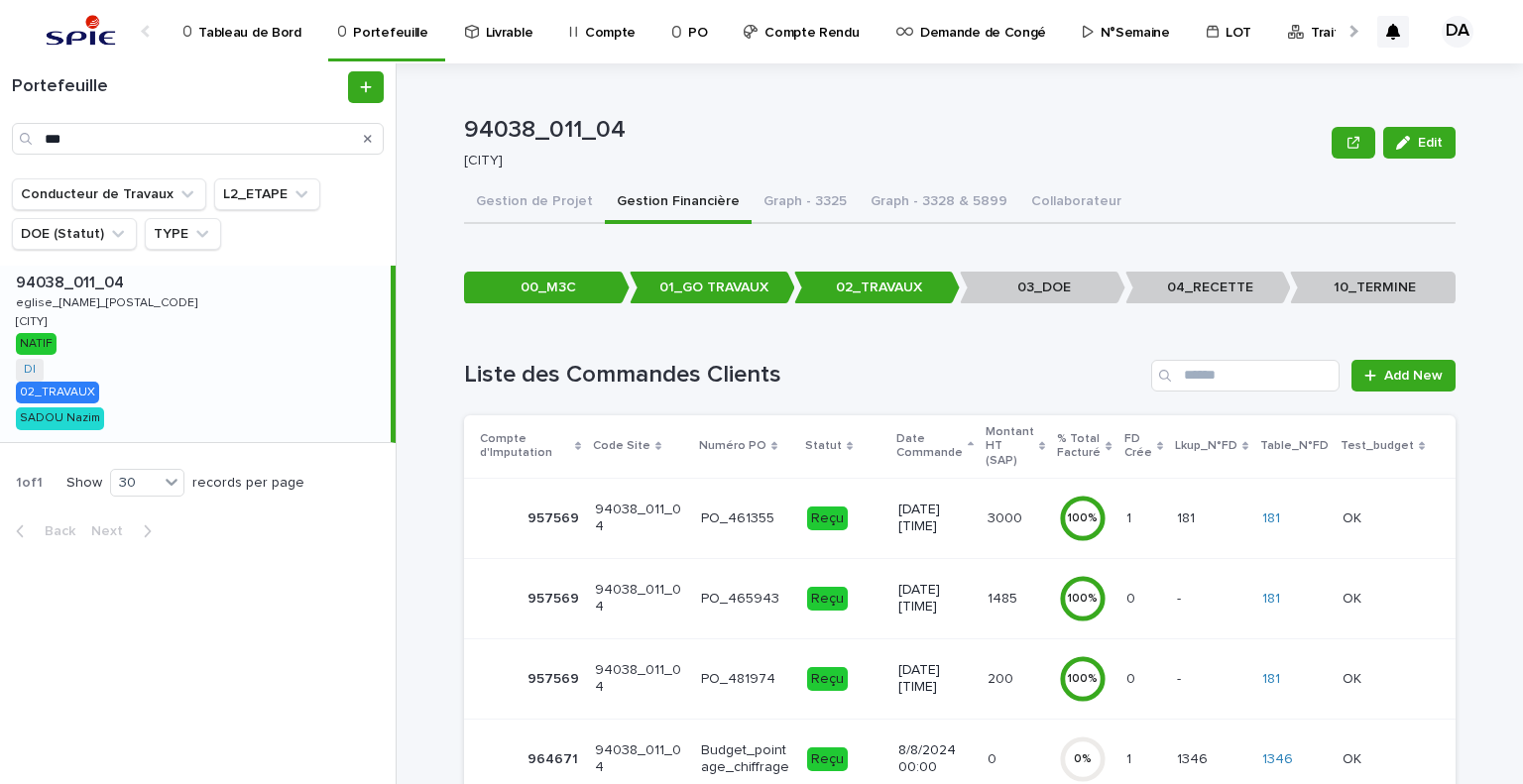 scroll, scrollTop: 496, scrollLeft: 0, axis: vertical 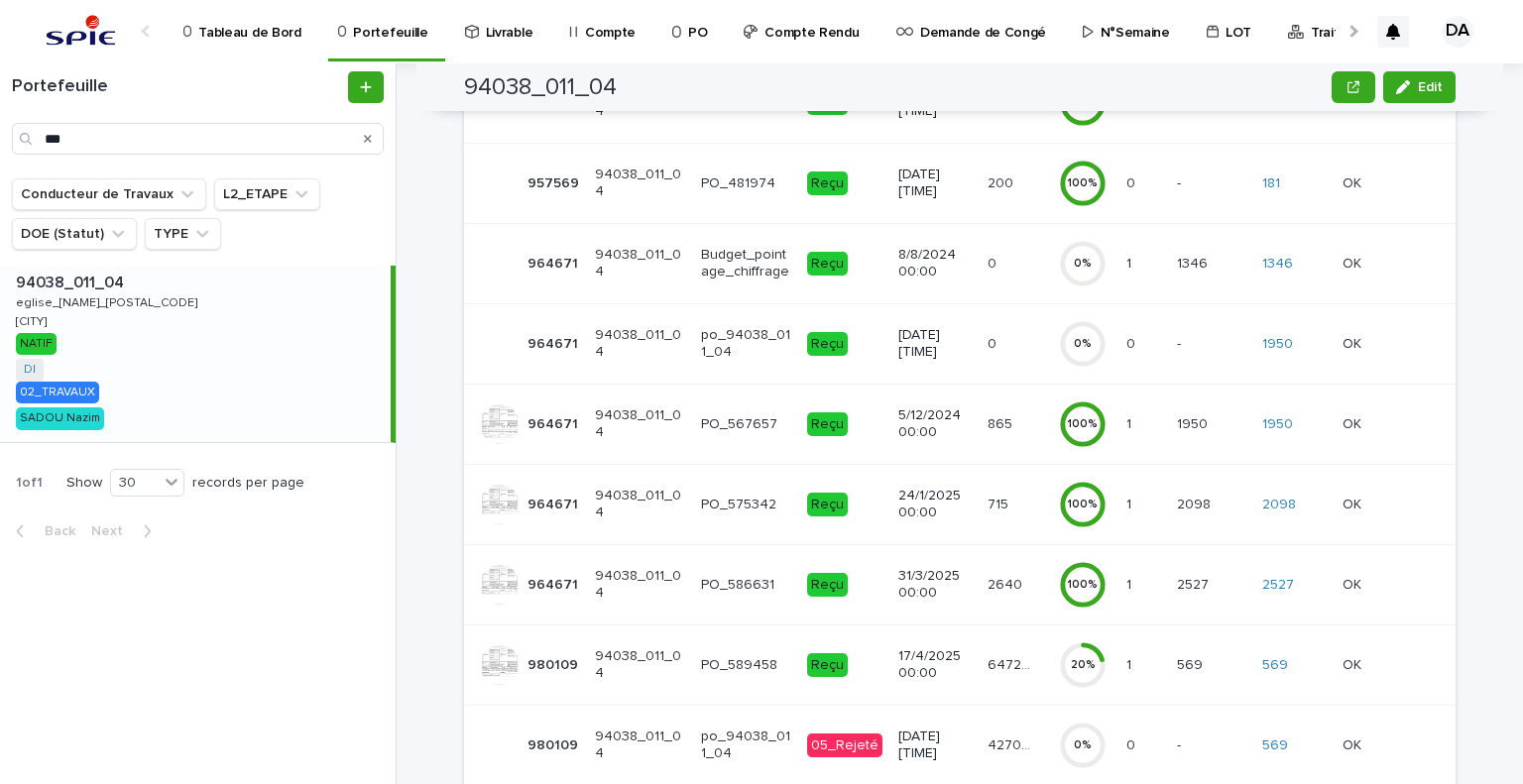 click on "64726.19" at bounding box center (1011, 663) 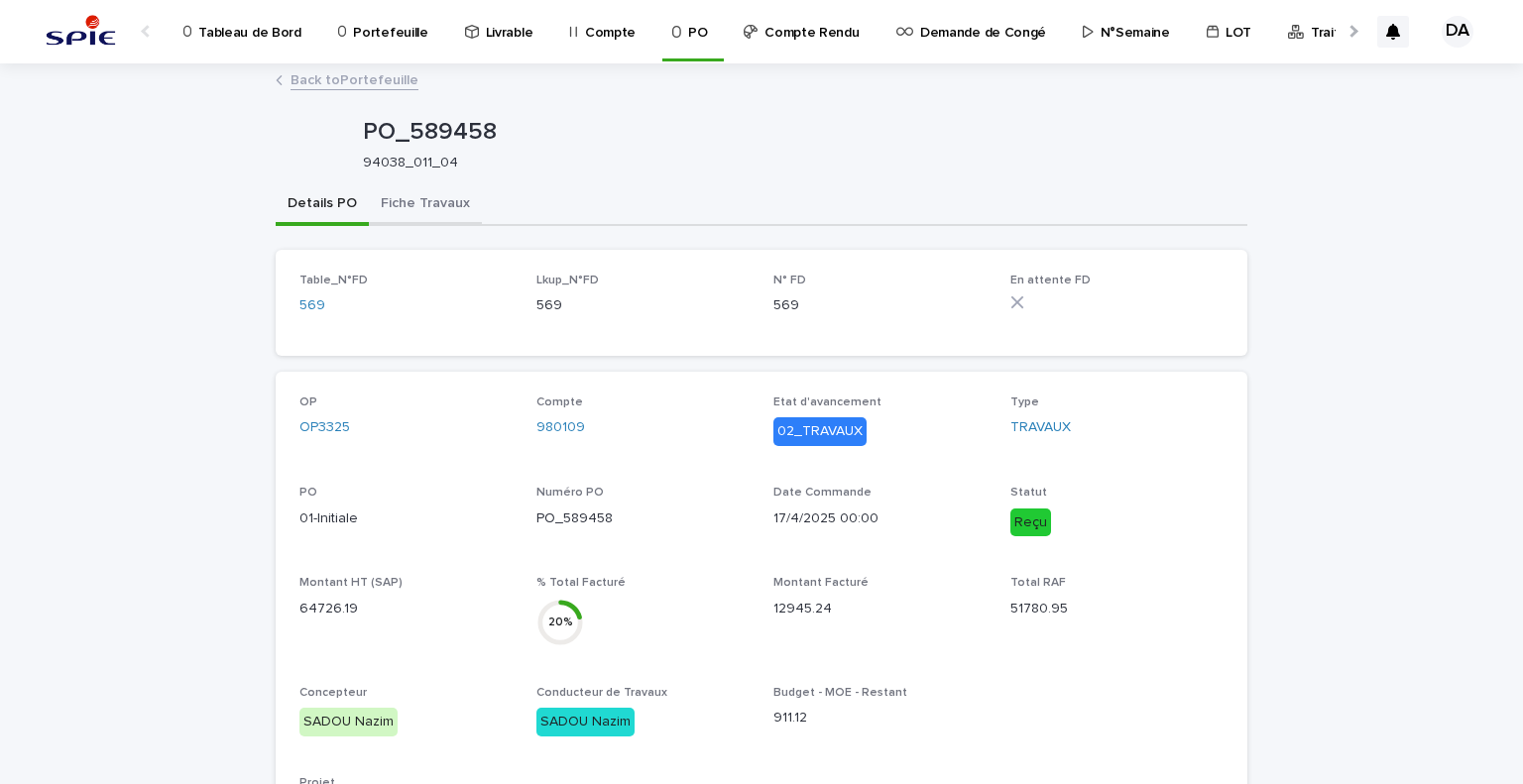 drag, startPoint x: 428, startPoint y: 205, endPoint x: 806, endPoint y: 212, distance: 378.0648 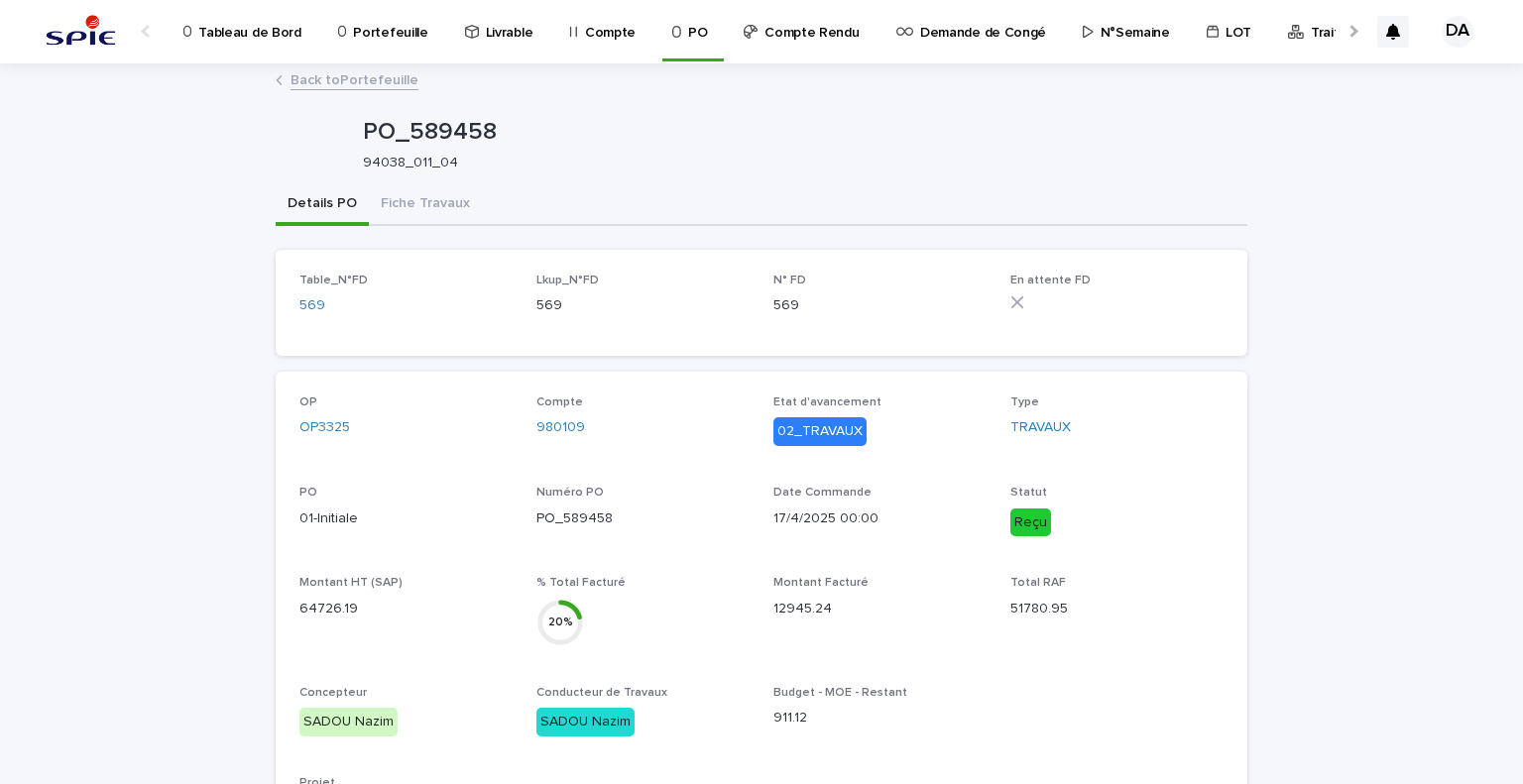 click on "Fiche Travaux" at bounding box center [425, 205] 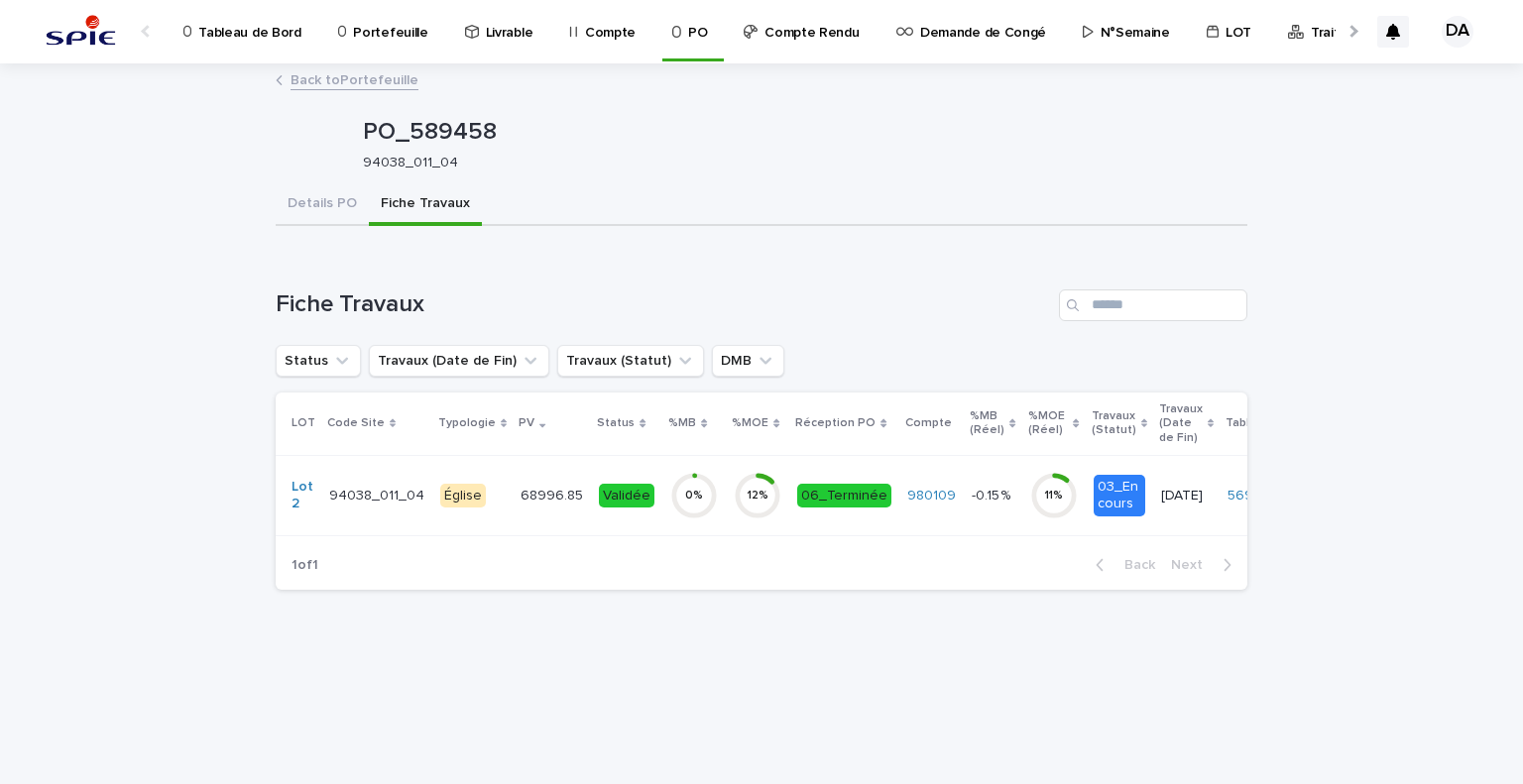 click on "0 %" at bounding box center (694, 495) 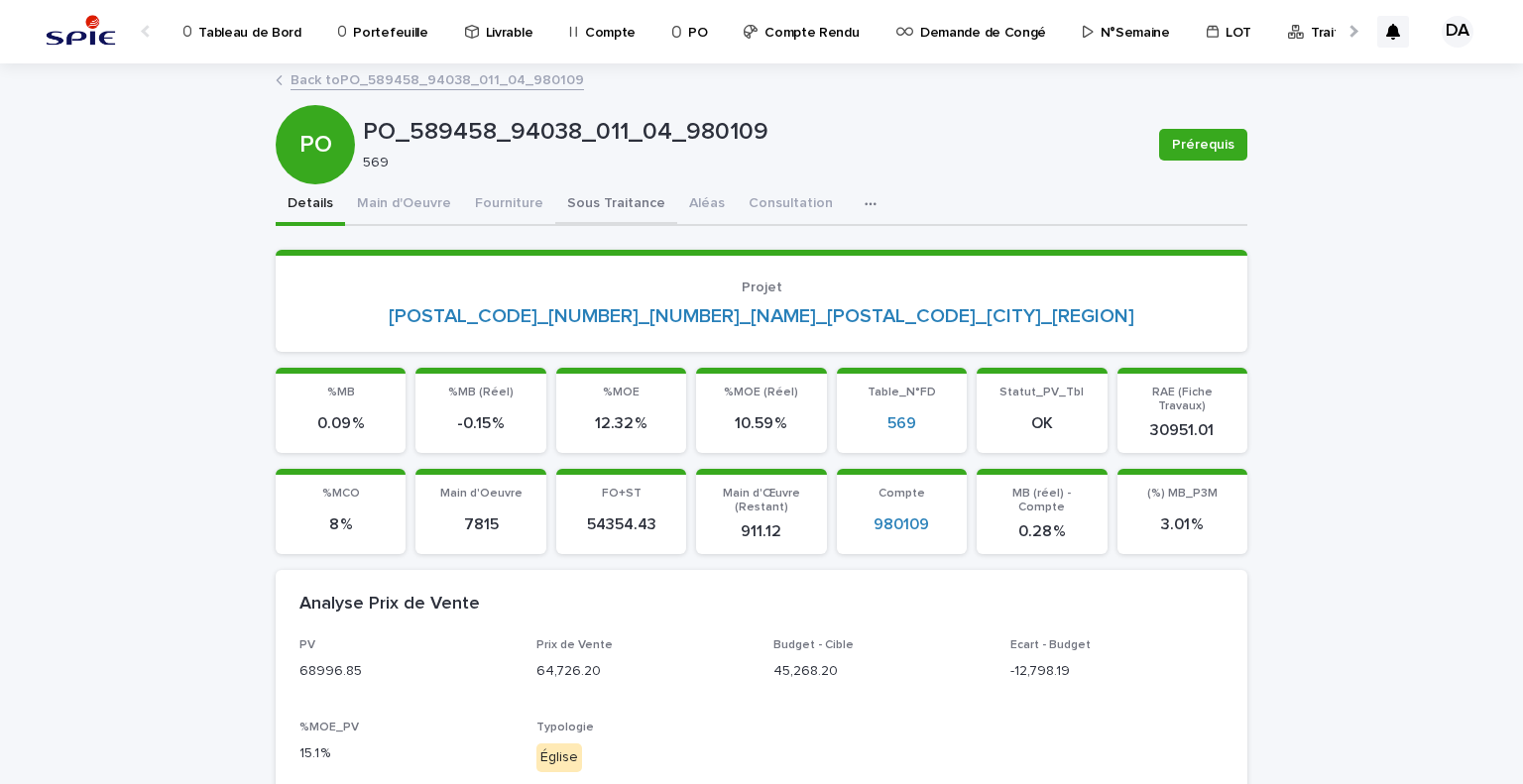 click on "Sous Traitance" at bounding box center [616, 205] 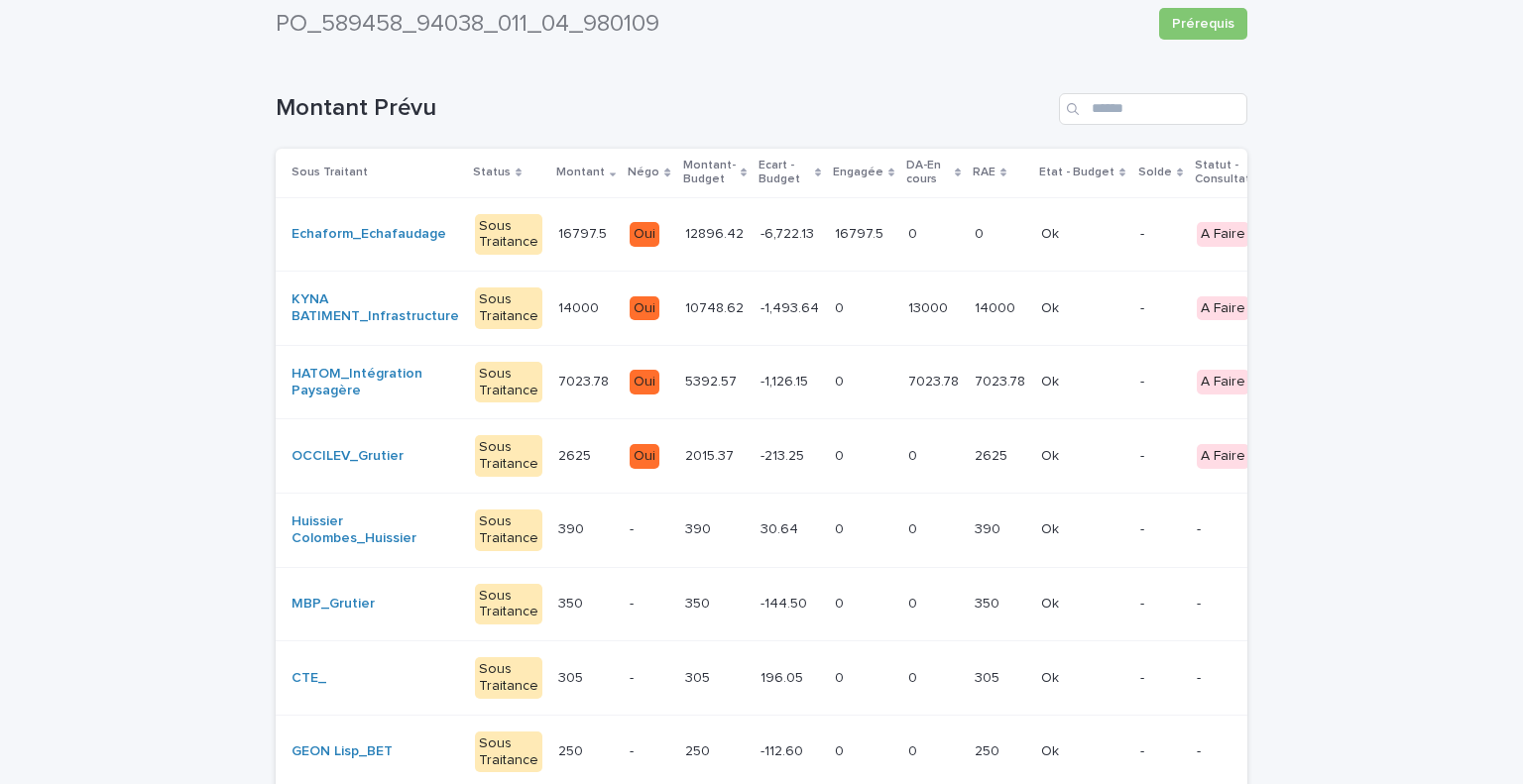 scroll, scrollTop: 396, scrollLeft: 0, axis: vertical 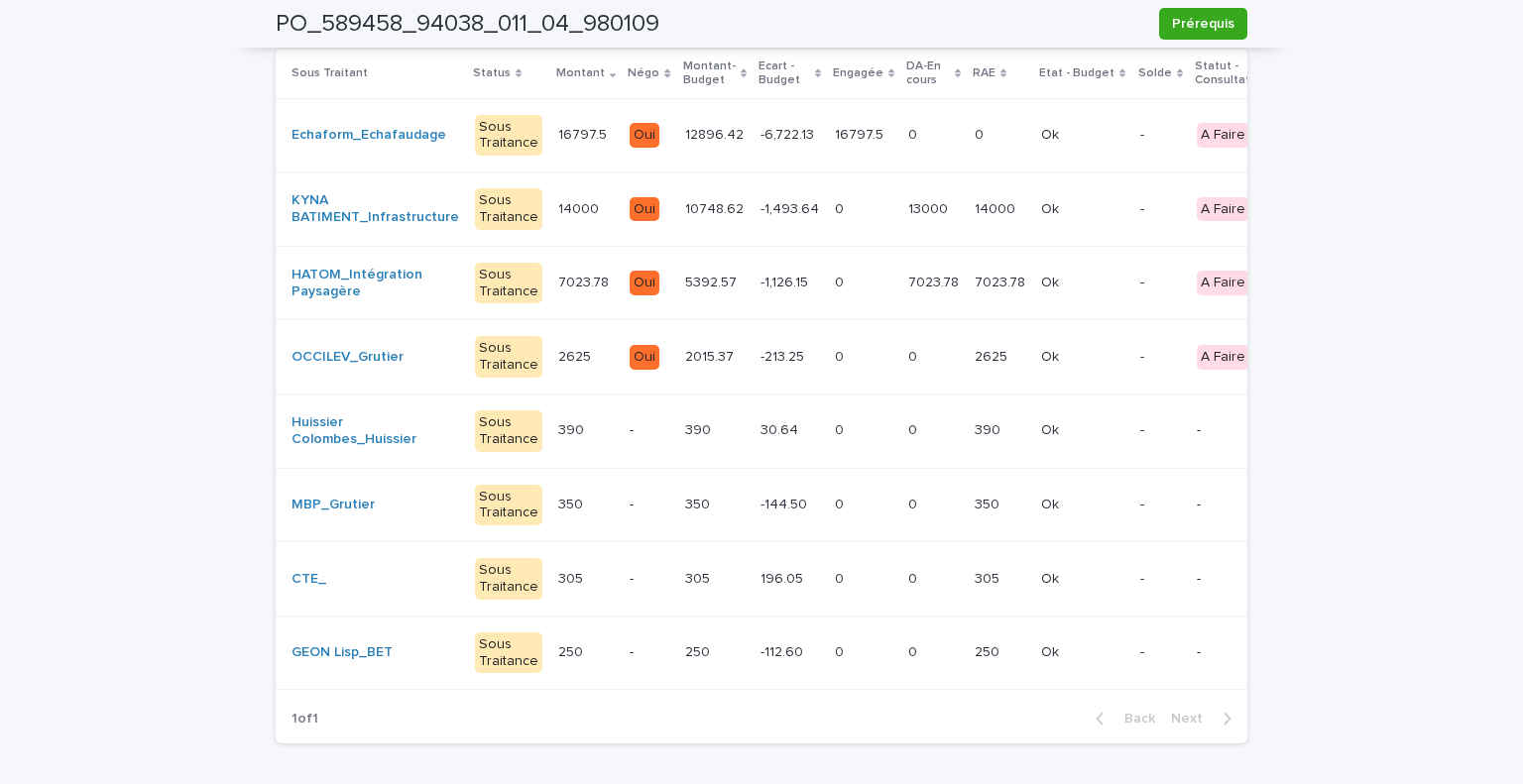 click on "0 0" at bounding box center [864, 209] 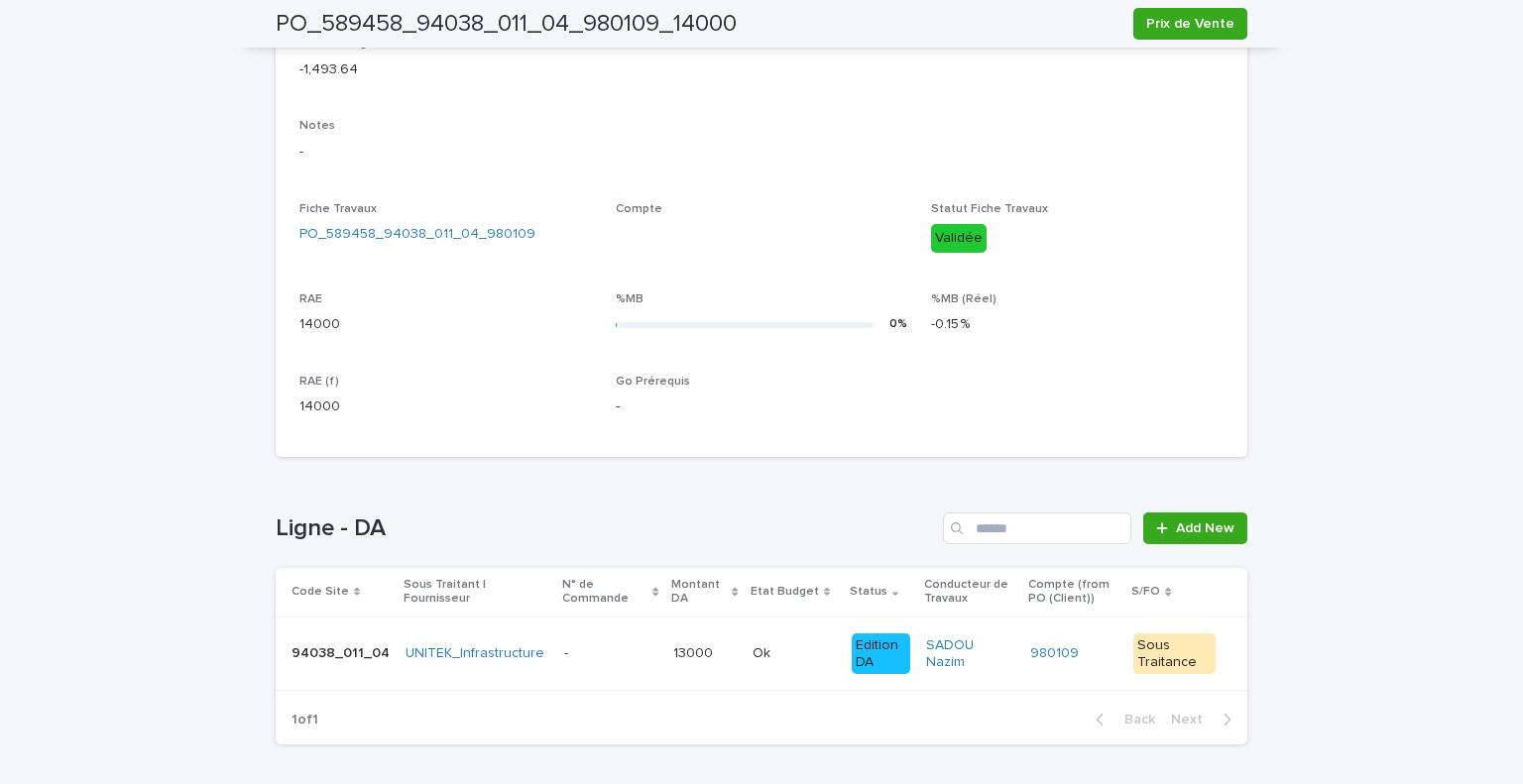 scroll, scrollTop: 611, scrollLeft: 0, axis: vertical 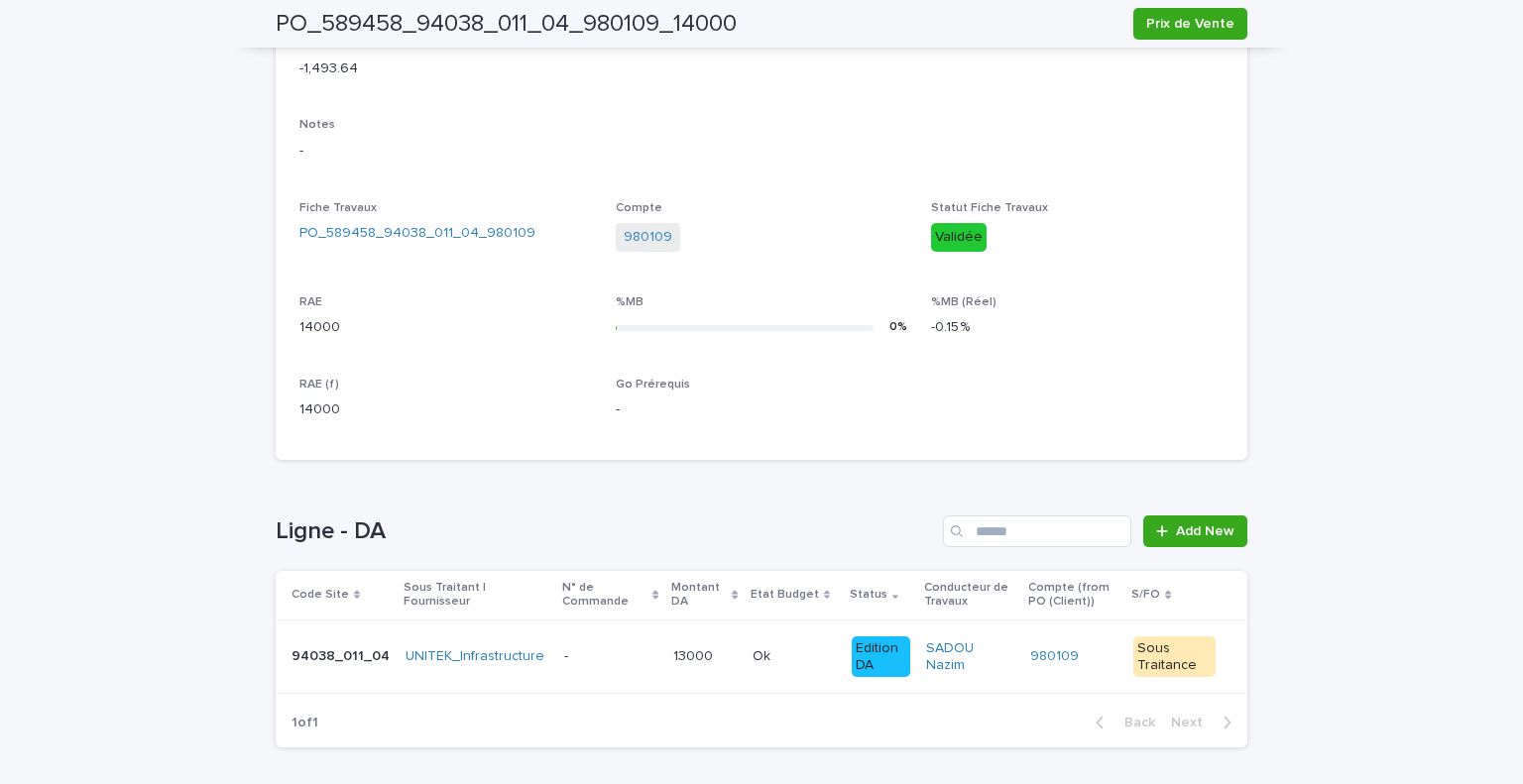 click on "Loading... Saving… Loading... Saving… PO_589458_94038_011_04_980109_14000 Prix de Vente PO_589458_94038_011_04_980109_14000 Prix de Vente Sorry, there was an error saving your record. Please try again. Please fill out the required fields below. Details Consultation Loading... Saving… Loading... Saving… Loading... Saving… %MB 0.09 % %MB (Réel) -0.15 % Loading... Saving… Sous Traitant KYNA BATIMENT_Infrastructure   Status Sous Traitance Montant [NUMBER] Type - MOE - % MCO 8 % % MOE 17.3 % % MB_lb 6 % Prix de Vente [PRICE] Budget - Cible [PRICE] Ecart - Budget [PRICE] Notes - Fiche Travaux PO_589458_94038_011_04_980109   Compte [NUMBER]   Statut Fiche Travaux Validée RAE [NUMBER] %MB 0 % %MB (Réel) -0.15 % RAE (f) [NUMBER] Go Prérequis - Loading... Saving… Gestion des devis & PPSPS Loading... Saving… Loading... Saving… Ligne - DA Add New Code Site Sous Traitant | Fournisseur N° de Commande Montant DA Etat Budget Status Conducteur de Travaux Compte (from PO (Client)) S/FO     - -" at bounding box center [762, 159] 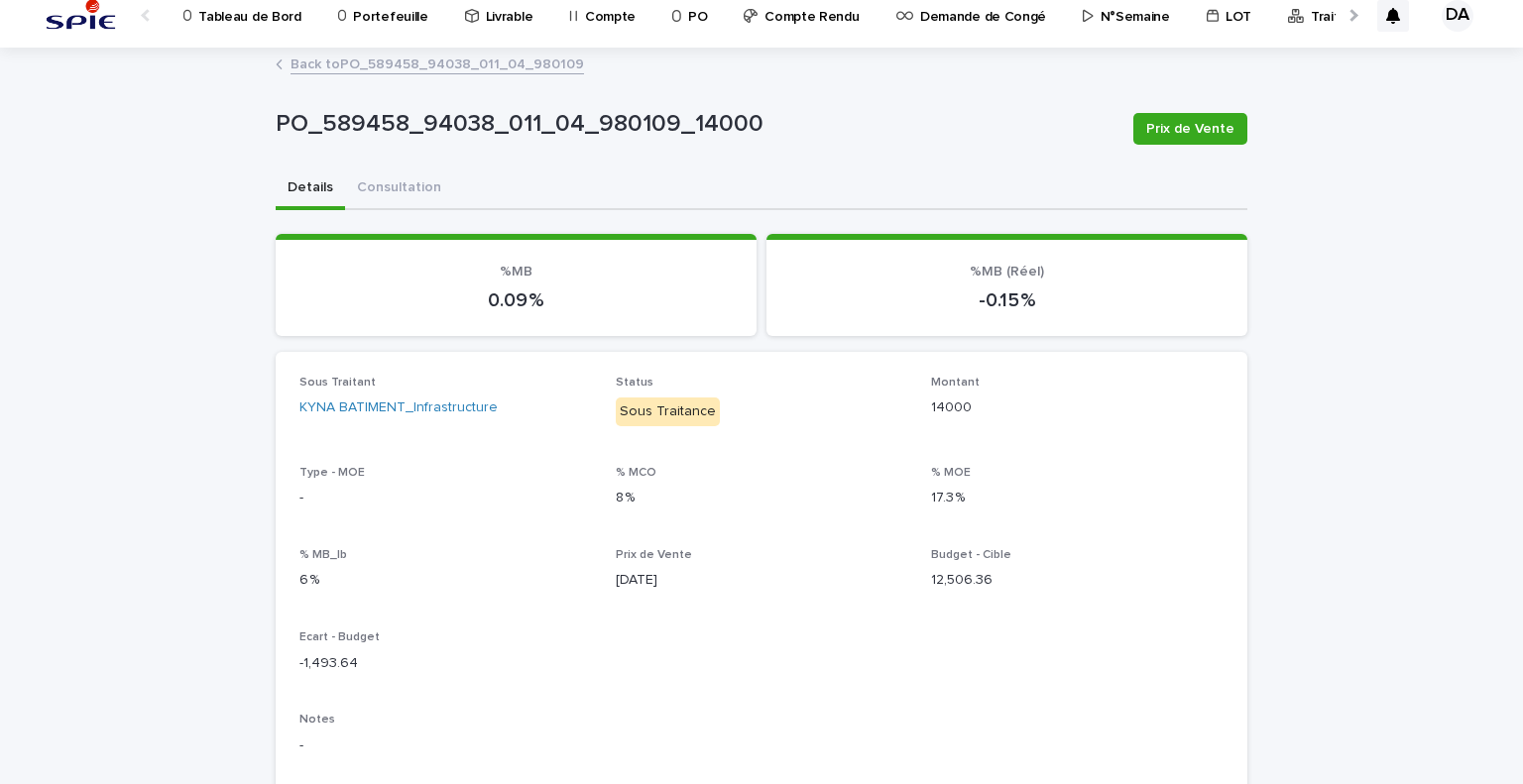scroll, scrollTop: 0, scrollLeft: 0, axis: both 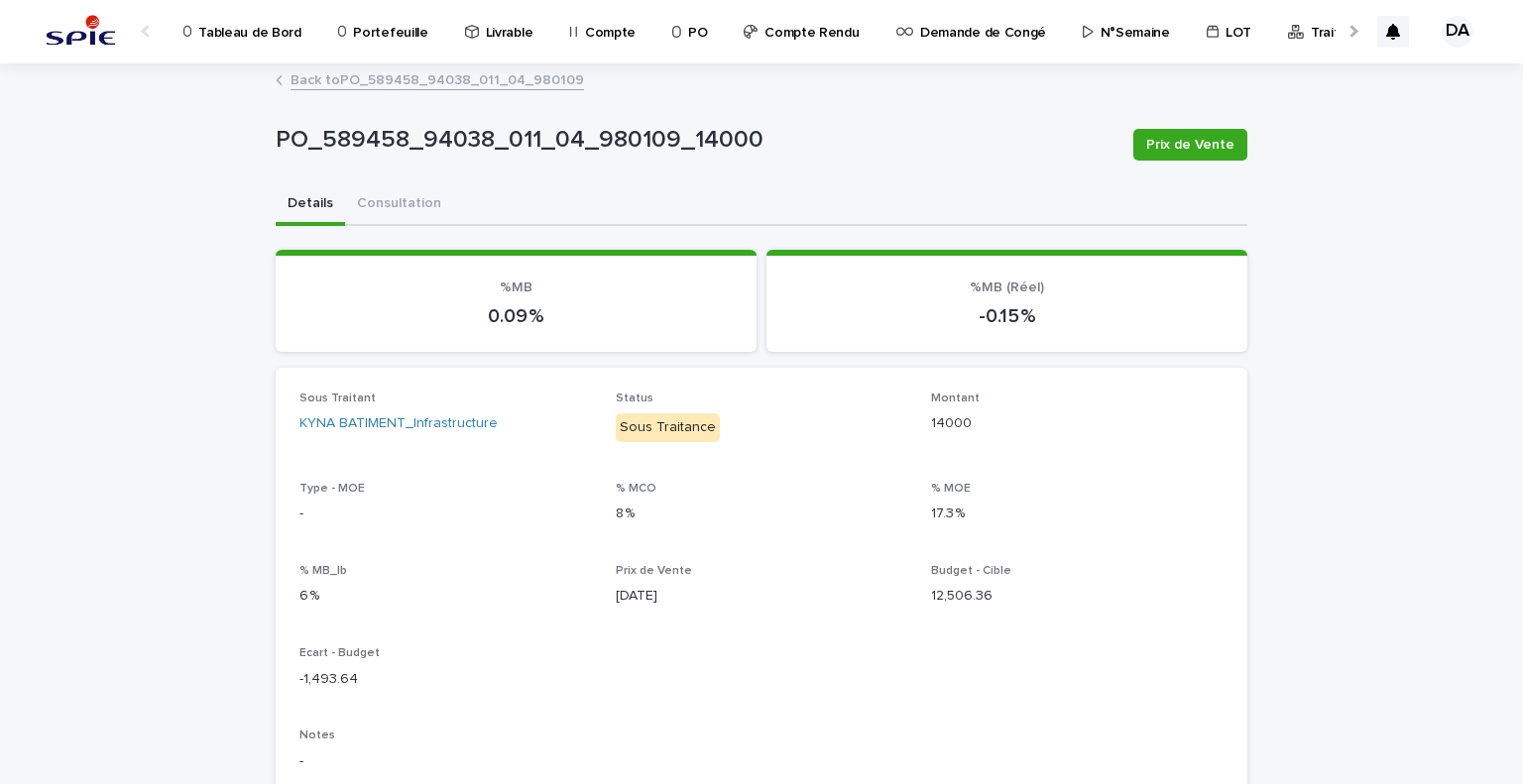 click on "Back to  PO_589458_94038_011_04_980109" at bounding box center (437, 78) 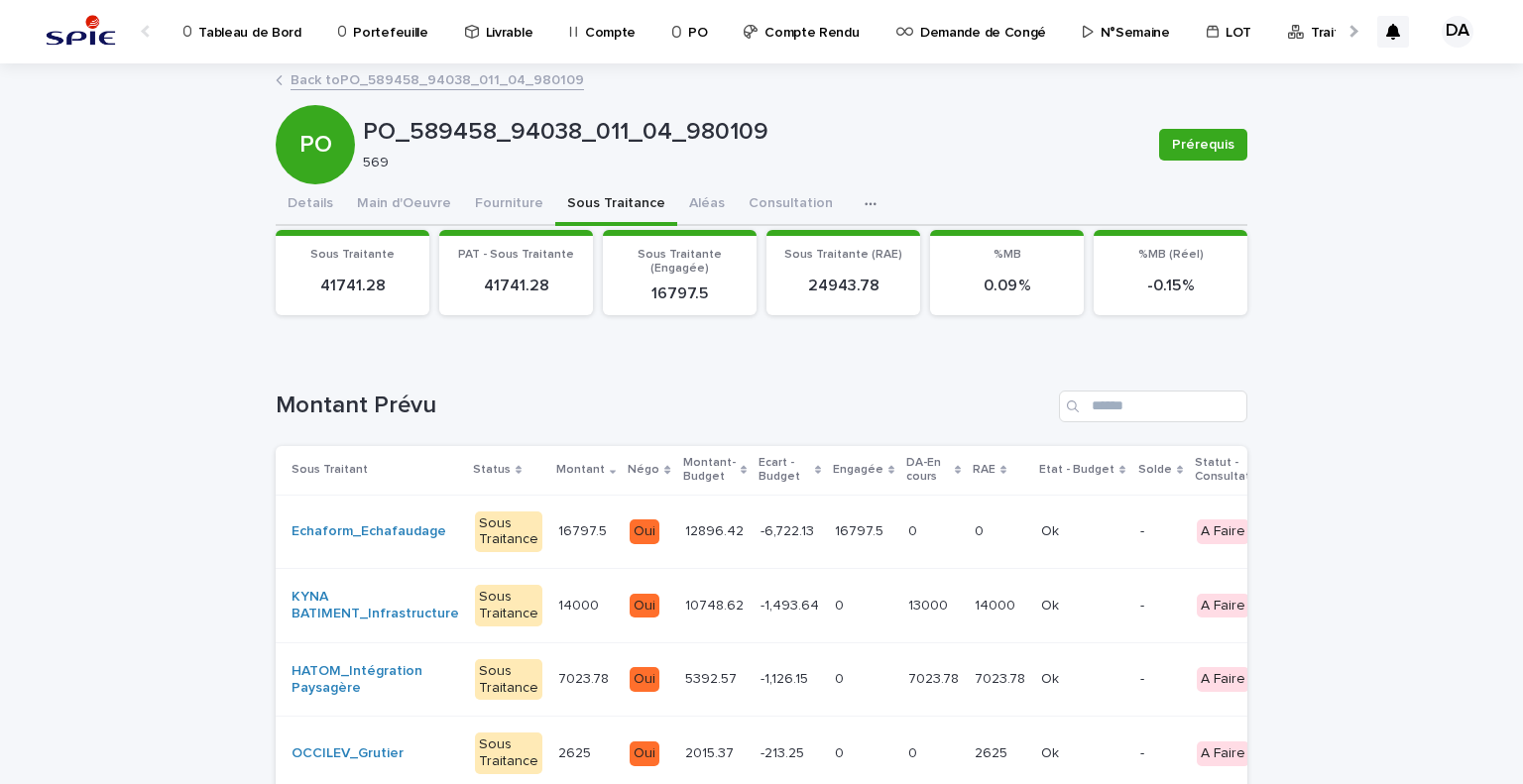 click on "Portefeuille" at bounding box center [390, 21] 